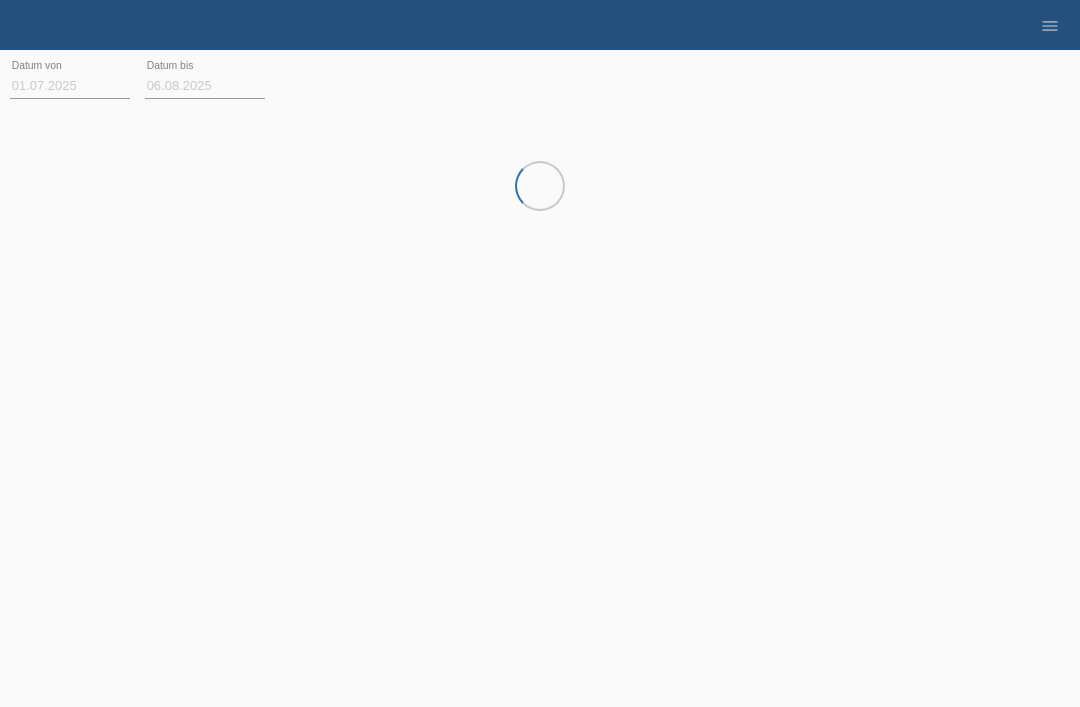 scroll, scrollTop: 0, scrollLeft: 0, axis: both 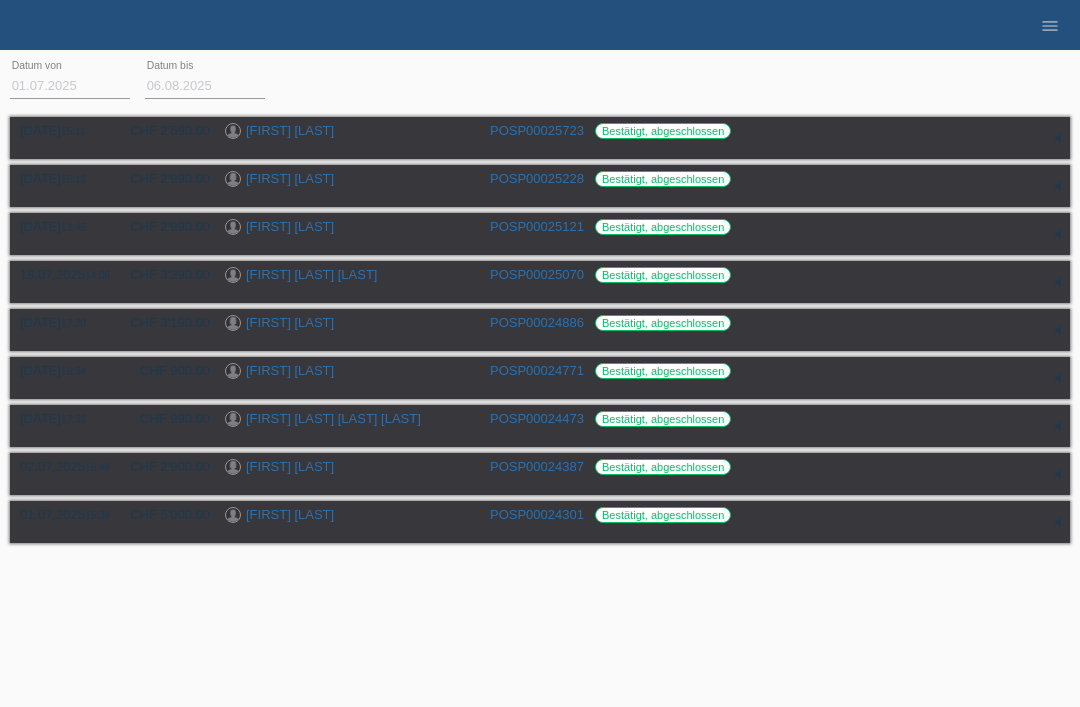 click on "menu" at bounding box center [1050, 26] 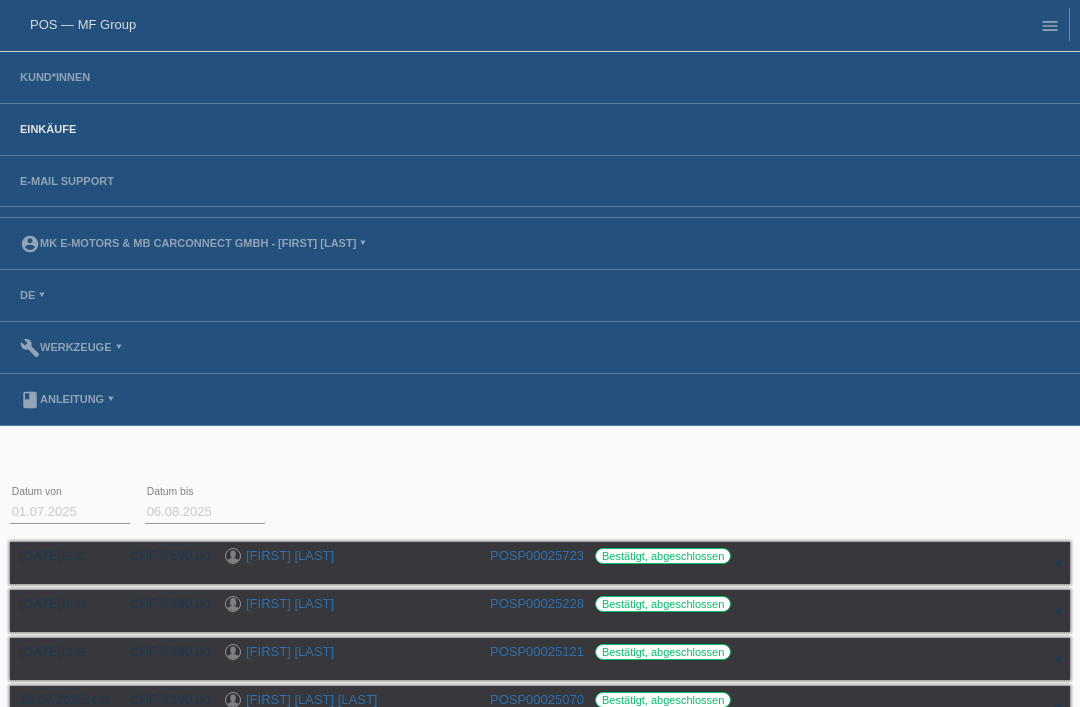 click on "POS — MF Group" at bounding box center (83, 24) 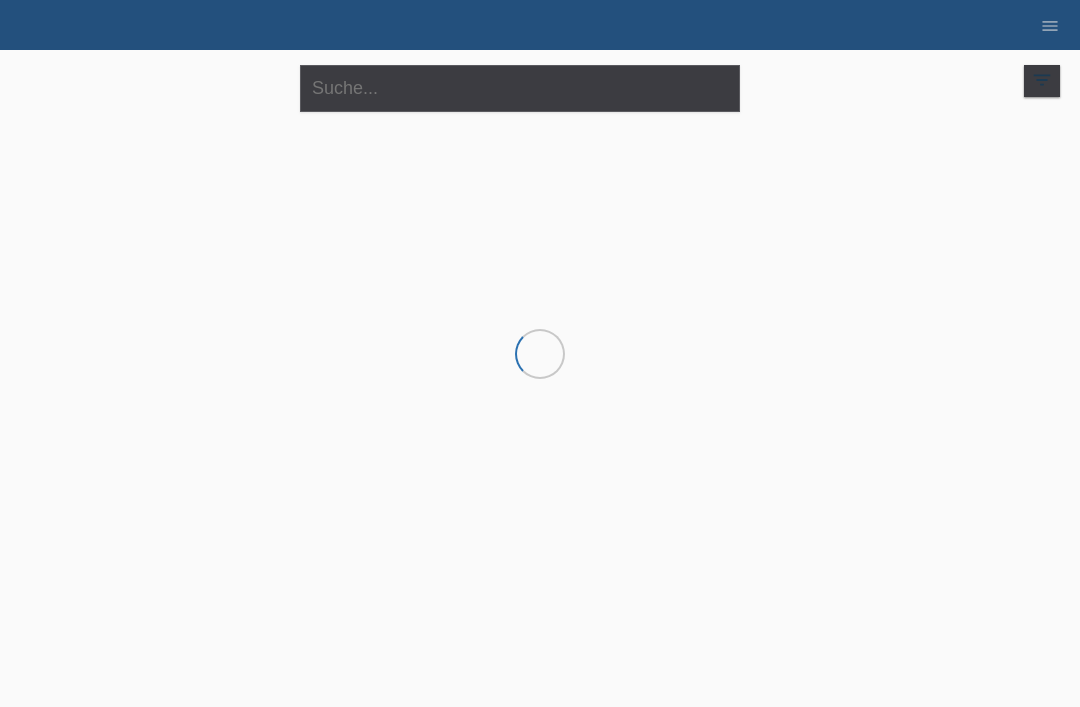 scroll, scrollTop: 0, scrollLeft: 0, axis: both 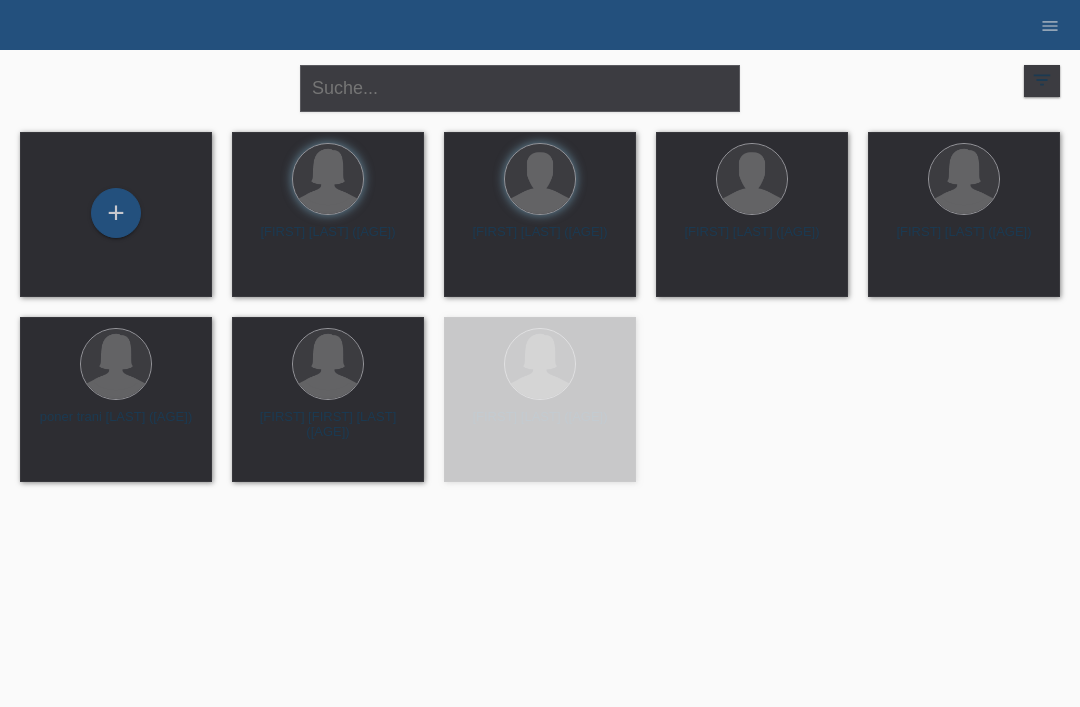 click on "+" at bounding box center [116, 213] 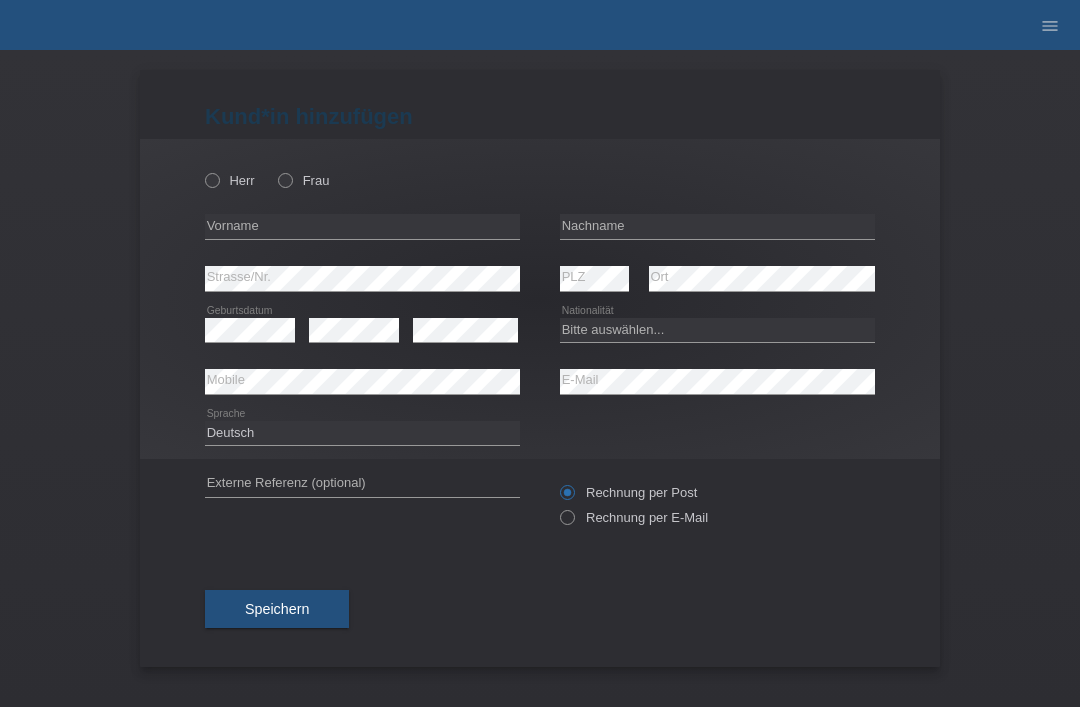 scroll, scrollTop: 0, scrollLeft: 0, axis: both 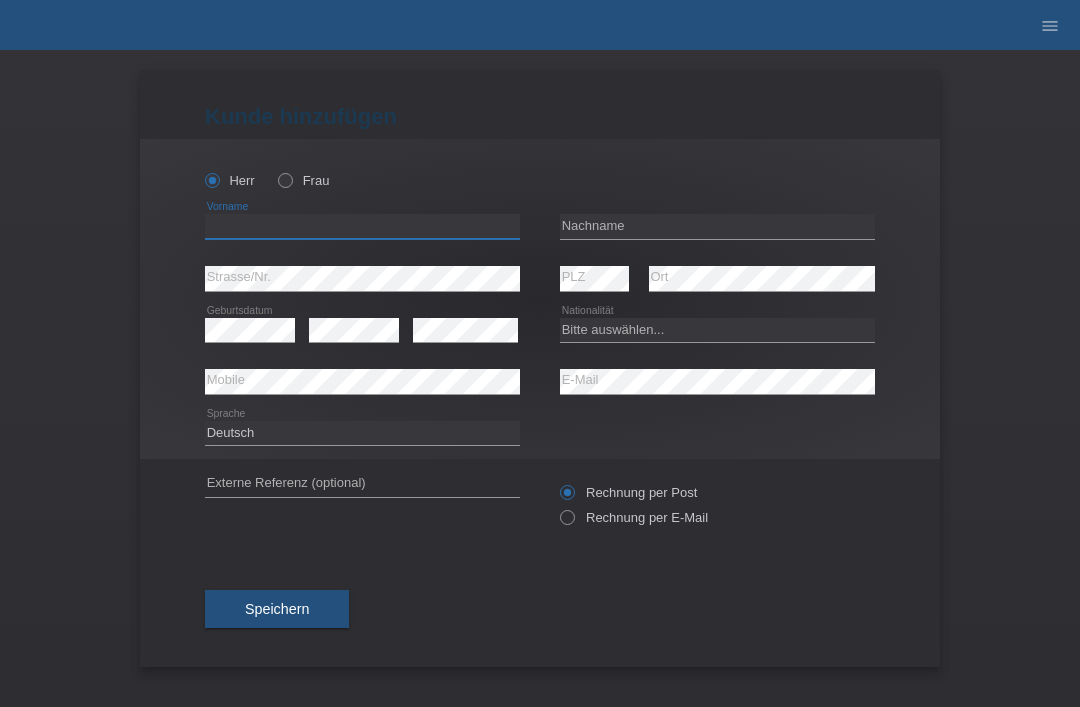 click at bounding box center (362, 226) 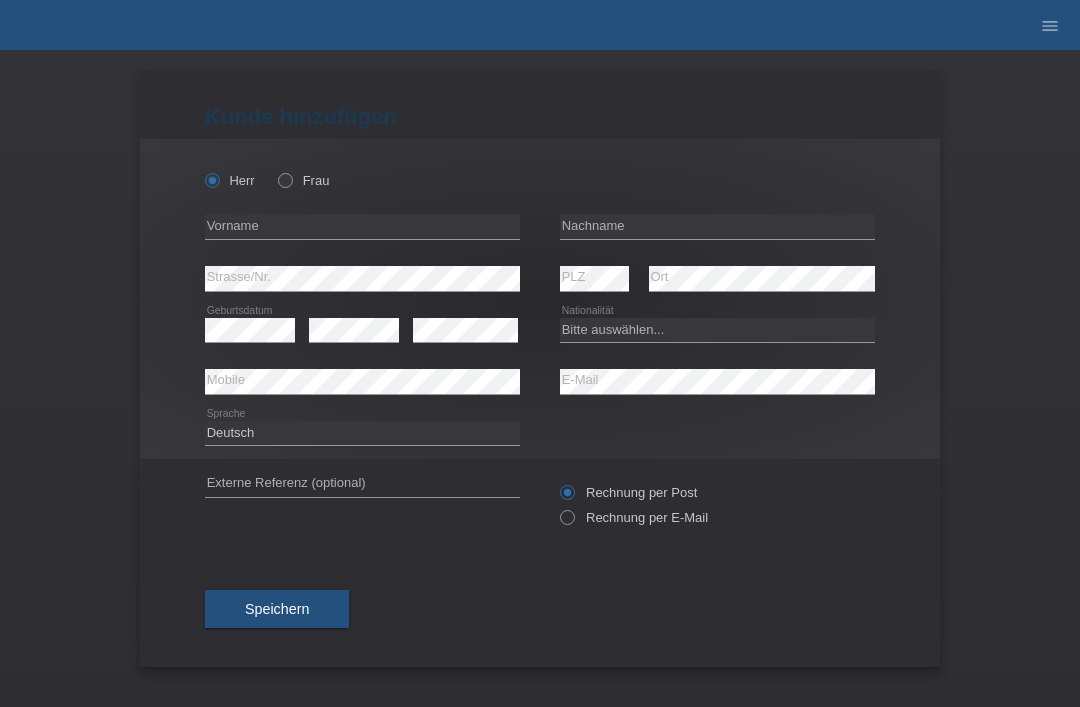 click on "Frau" at bounding box center [303, 180] 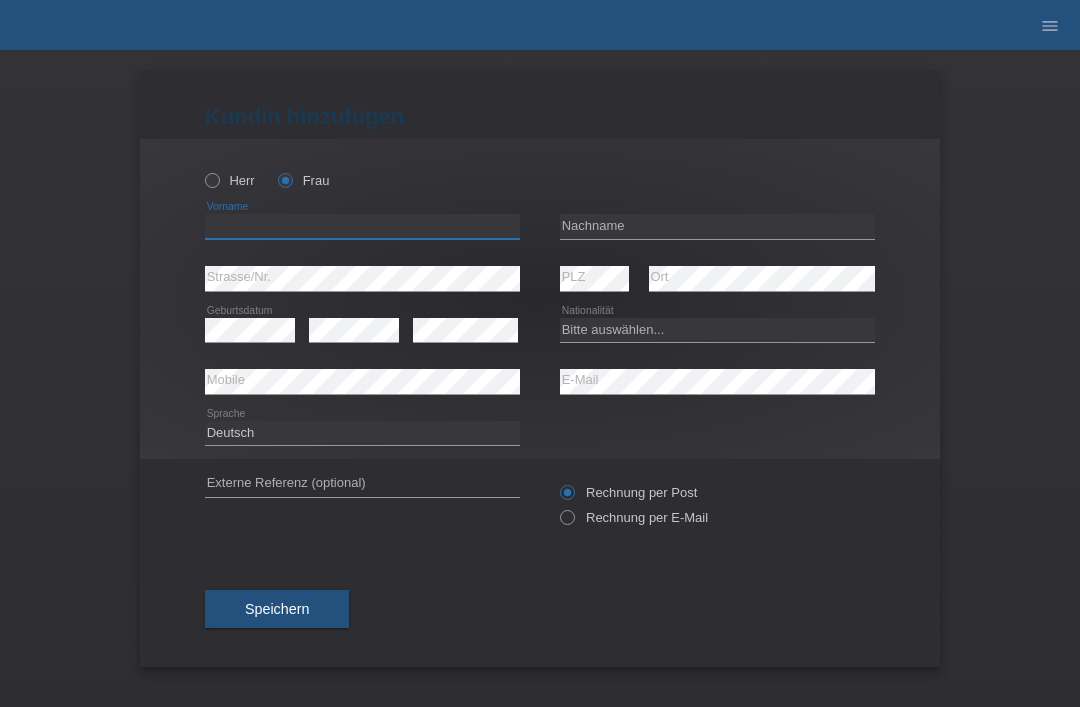 click at bounding box center (362, 226) 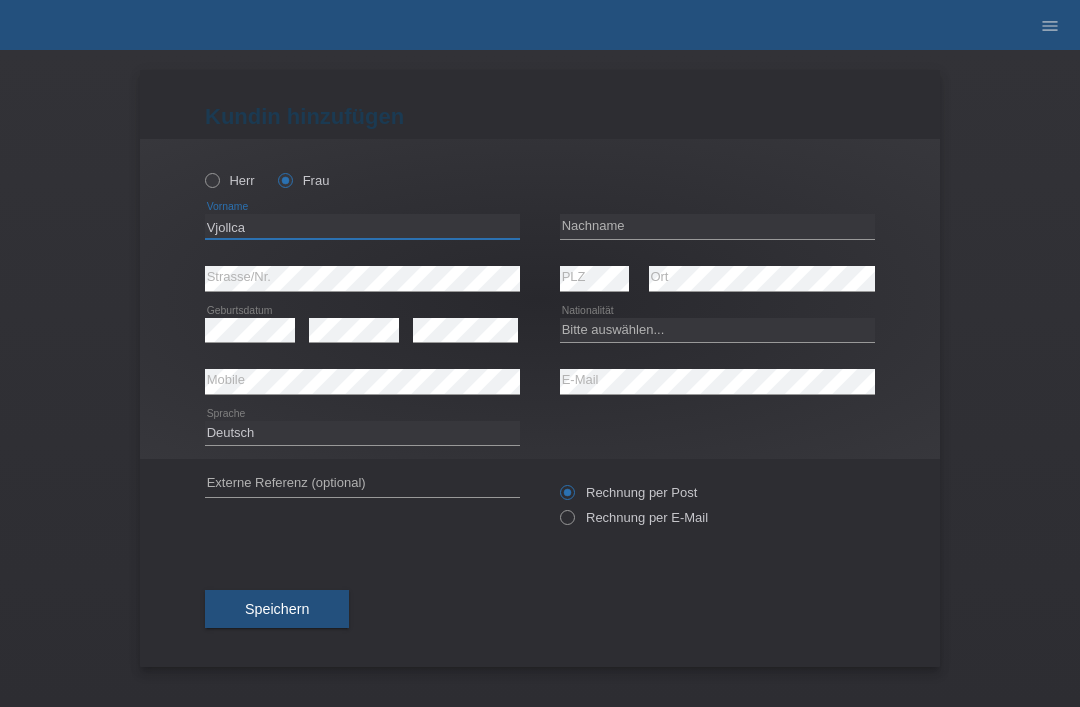 type on "Vjollca" 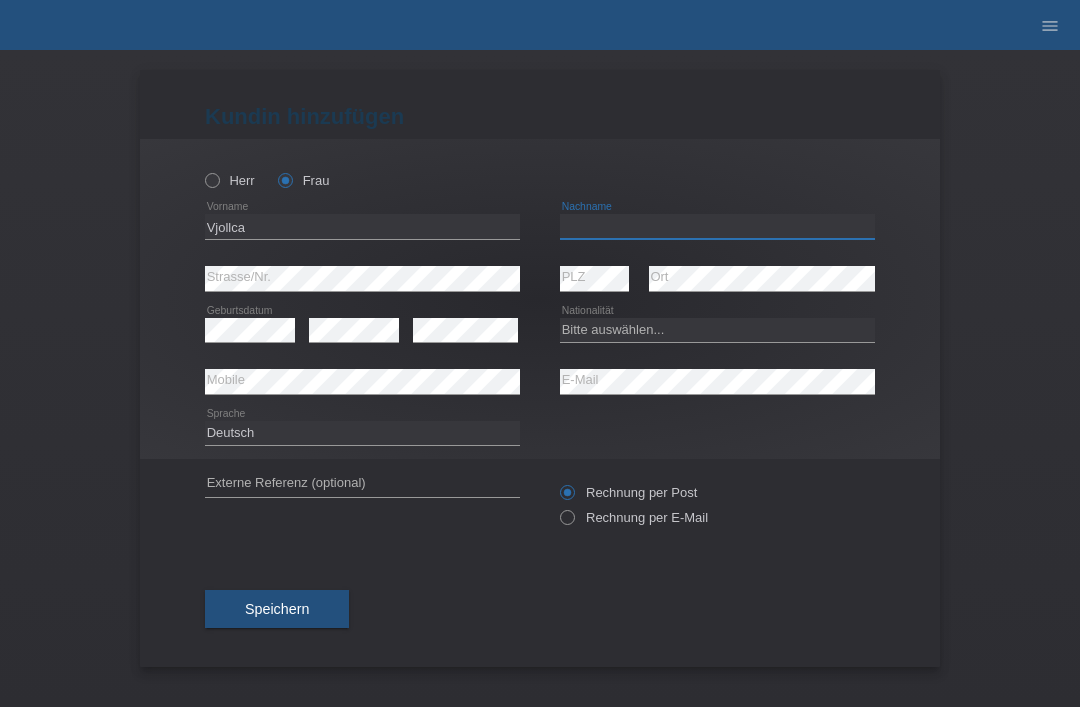click at bounding box center (717, 226) 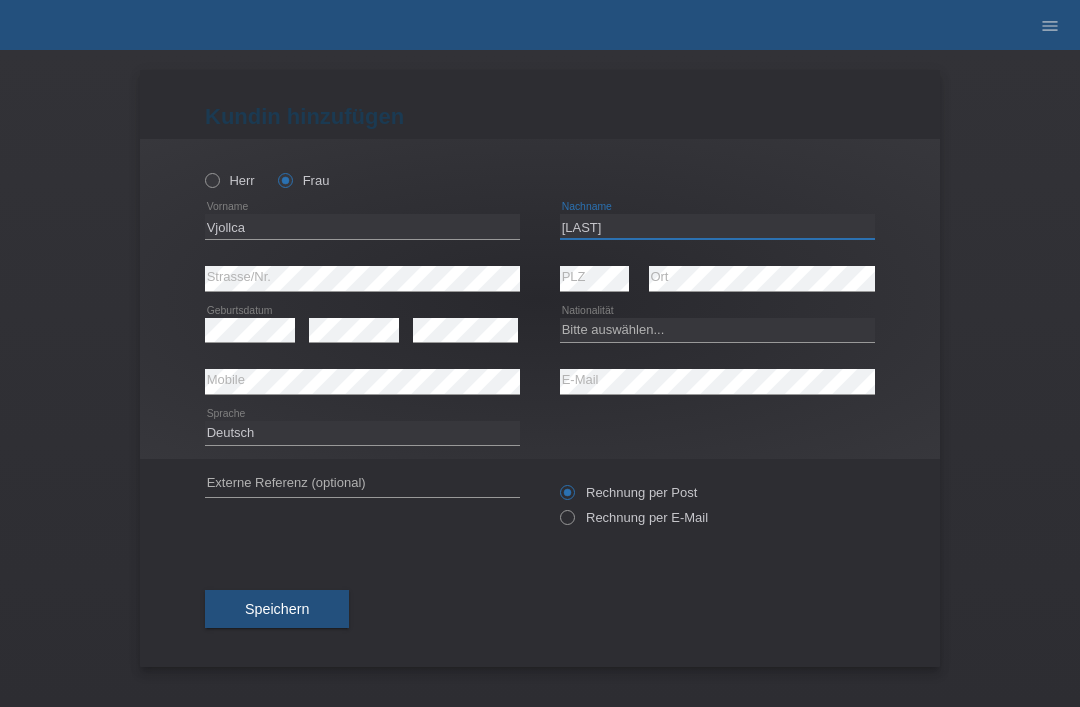 type on "[LAST]" 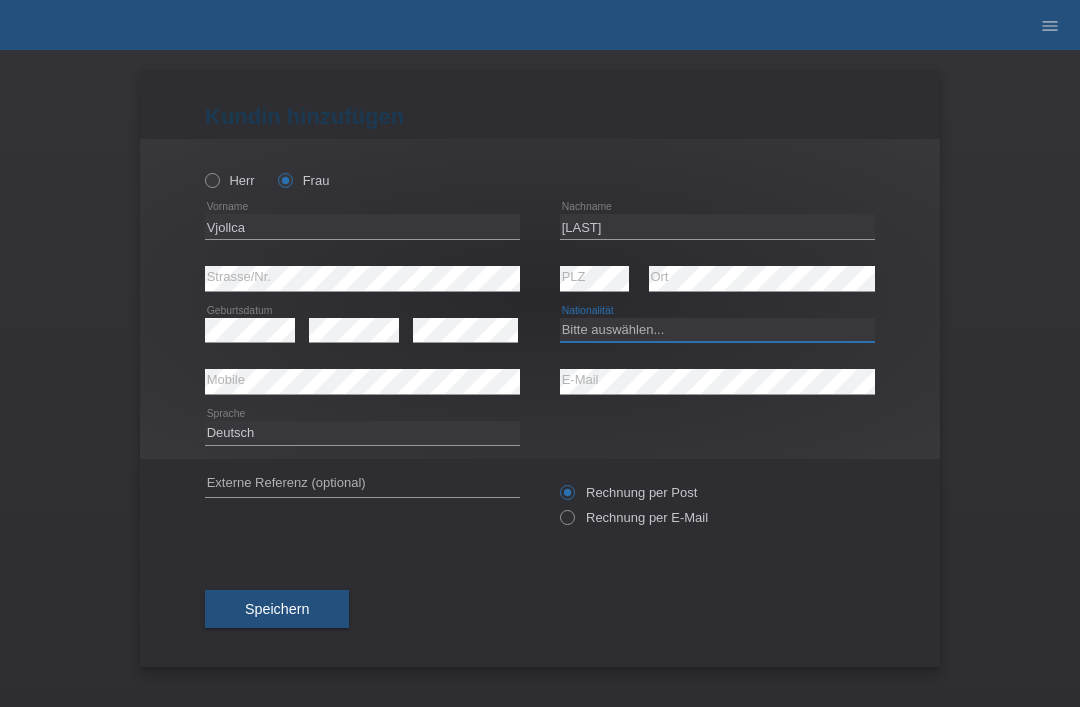 click on "Bitte auswählen...
Schweiz
Deutschland
Liechtenstein
Österreich
------------
Afghanistan
Ägypten
Åland
Albanien
Algerien" at bounding box center (717, 330) 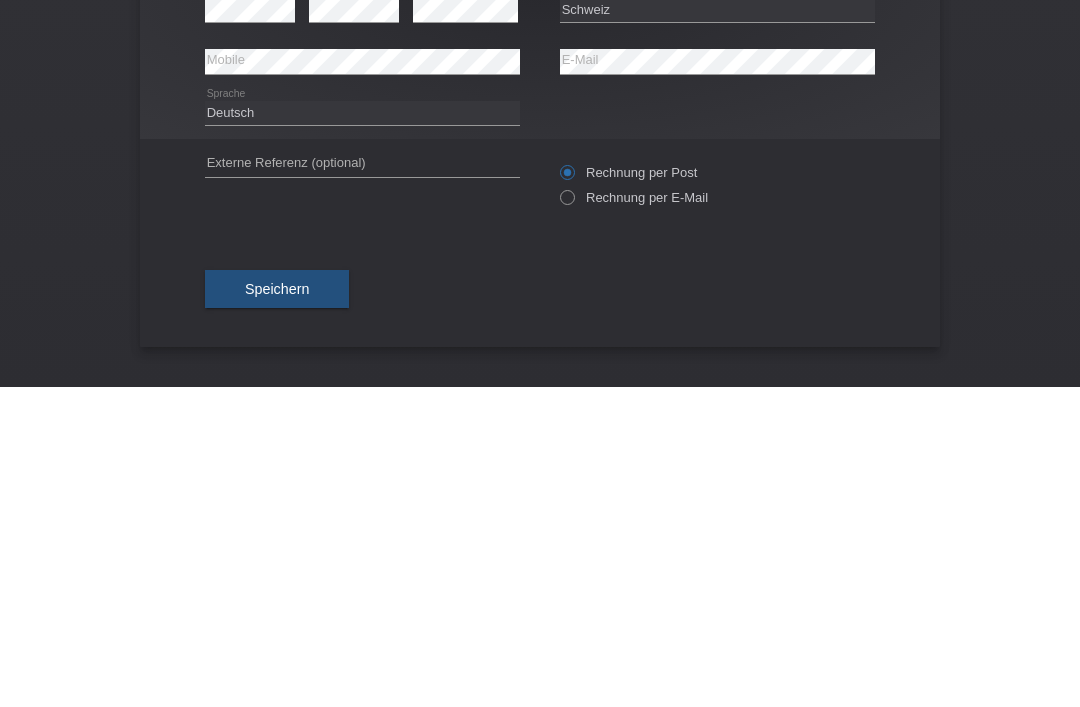 click on "Rechnung per Post
Rechnung per E-Mail" at bounding box center [717, 505] 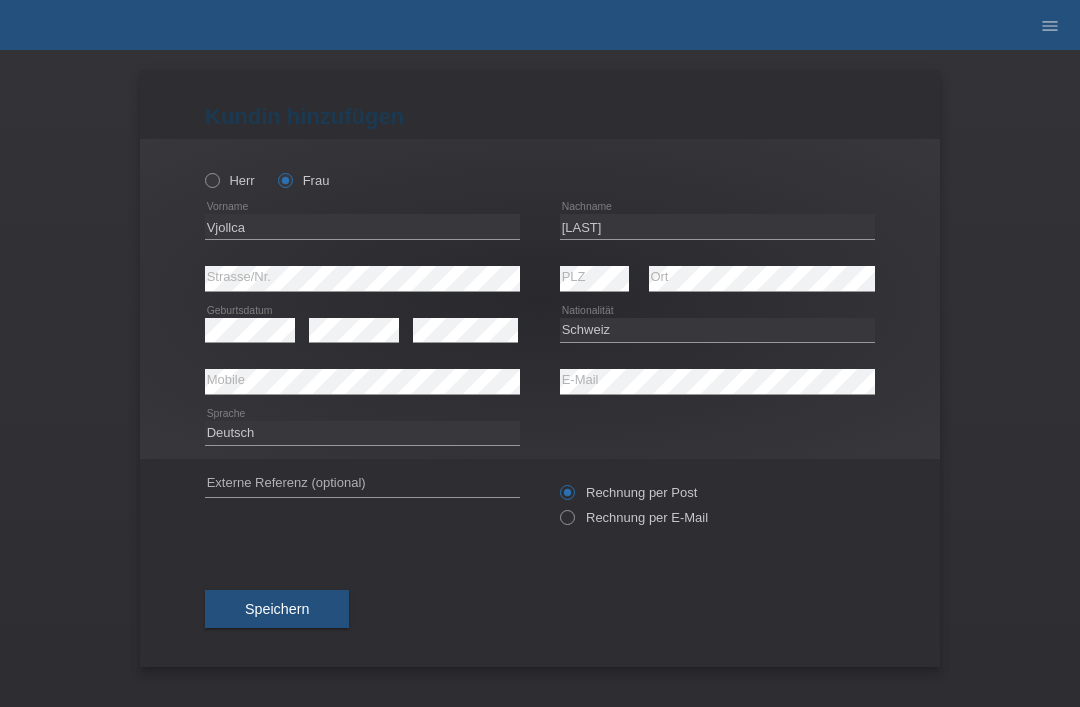 click on "Speichern" at bounding box center [277, 609] 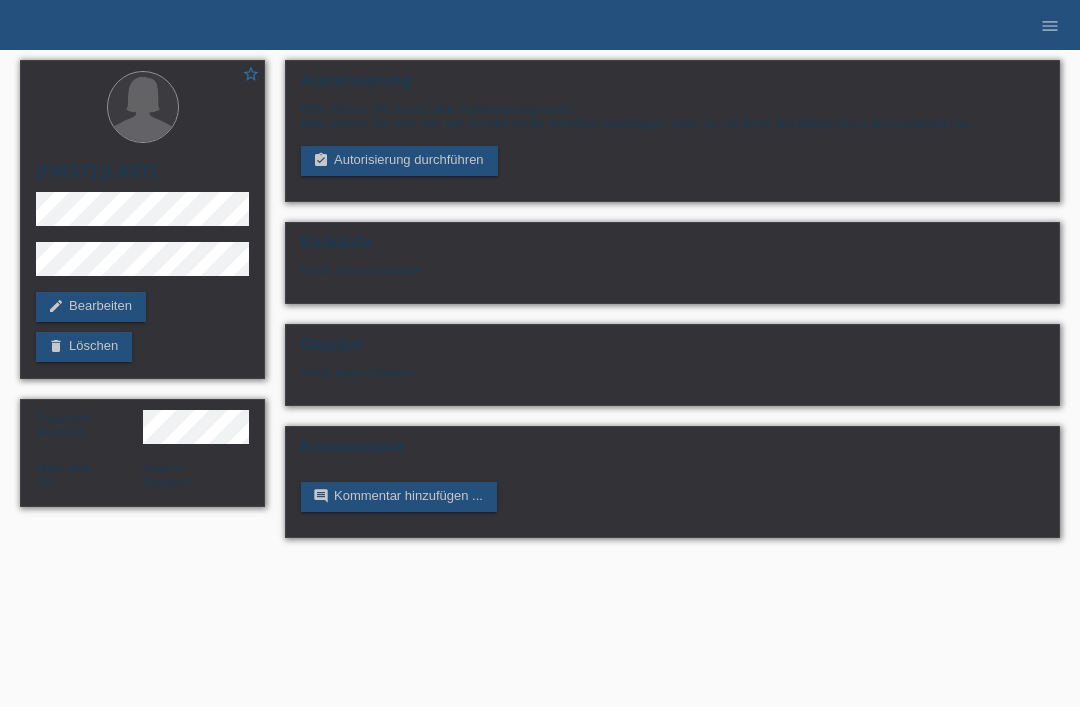 scroll, scrollTop: 0, scrollLeft: 0, axis: both 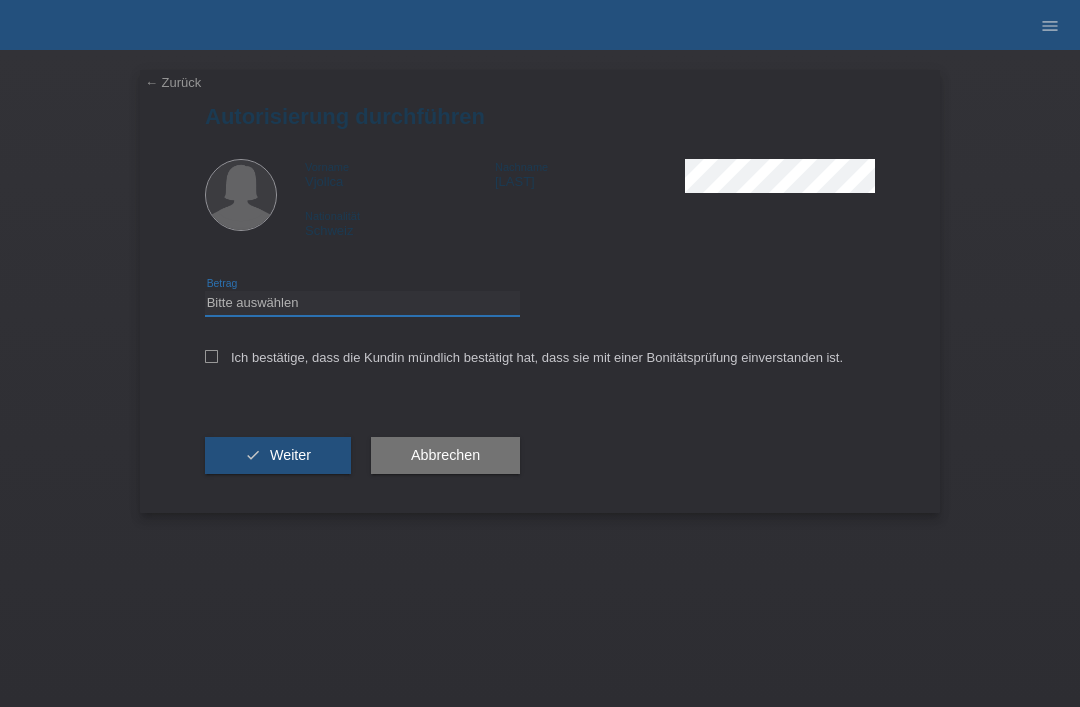 click on "Bitte auswählen
CHF 1.00 - CHF 499.00
CHF 500.00 - CHF 1'999.00
CHF 2'000.00 - CHF 15'000.00" at bounding box center [362, 303] 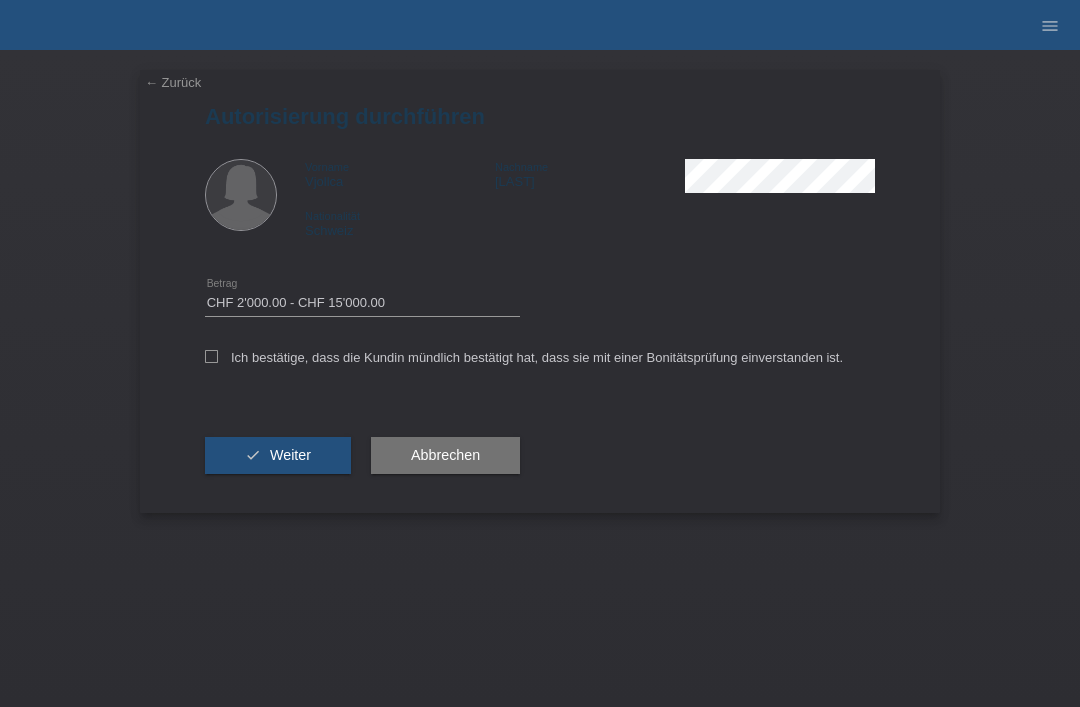 click on "check   Weiter" at bounding box center [278, 456] 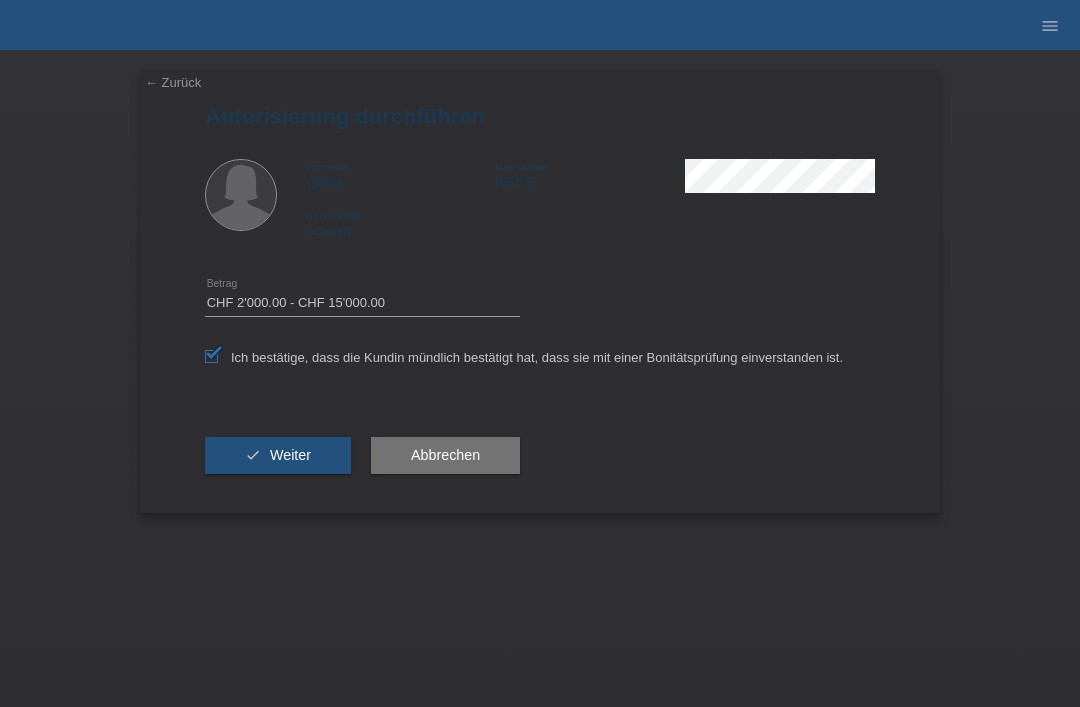 click on "Weiter" at bounding box center (290, 455) 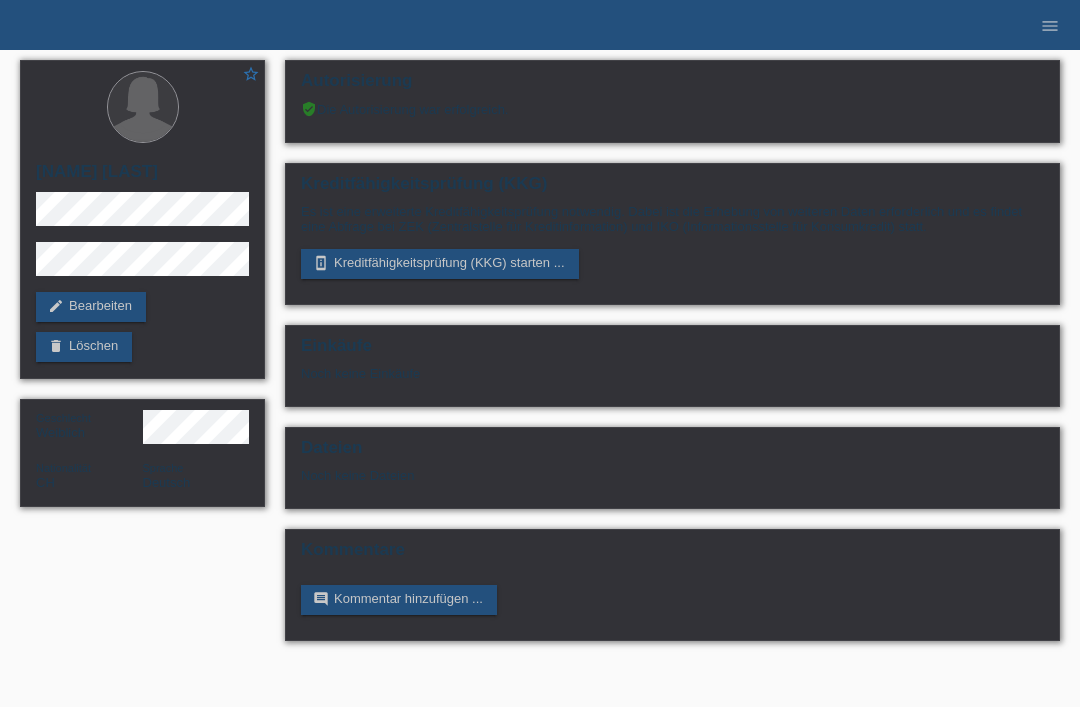 scroll, scrollTop: 0, scrollLeft: 0, axis: both 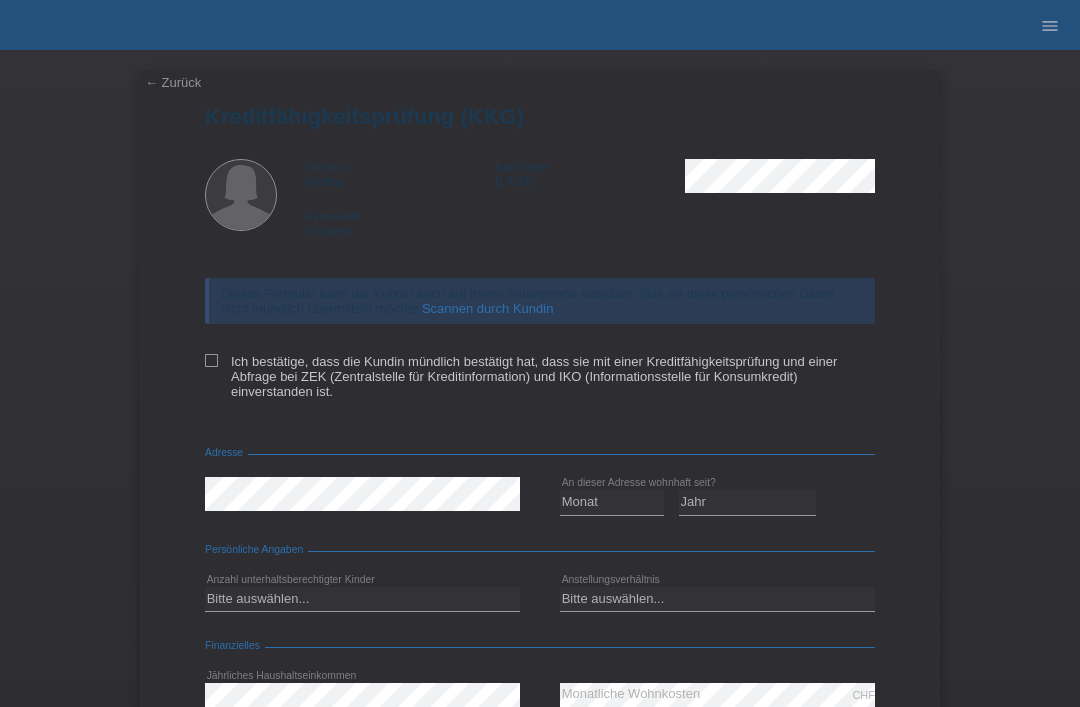 click on "Ich bestätige, dass die Kundin mündlich bestätigt hat, dass sie mit einer Kreditfähigkeitsprüfung und einer Abfrage bei ZEK (Zentralstelle für Kreditinformation) und IKO (Informationsstelle für Konsumkredit) einverstanden ist." at bounding box center [540, 376] 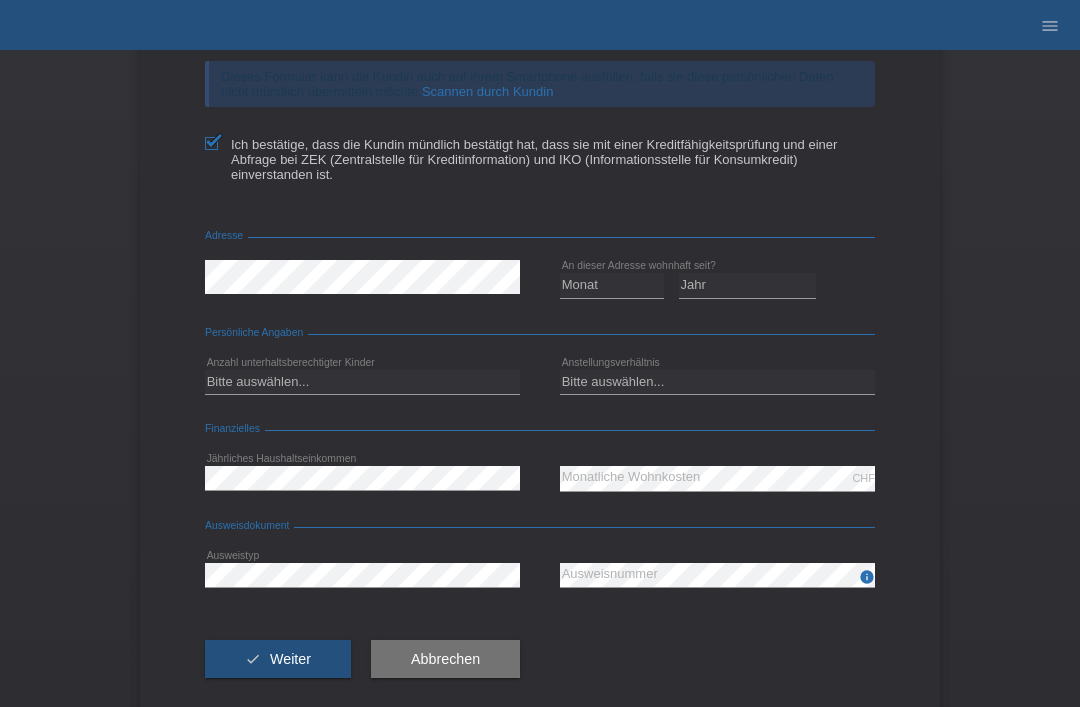 scroll, scrollTop: 230, scrollLeft: 0, axis: vertical 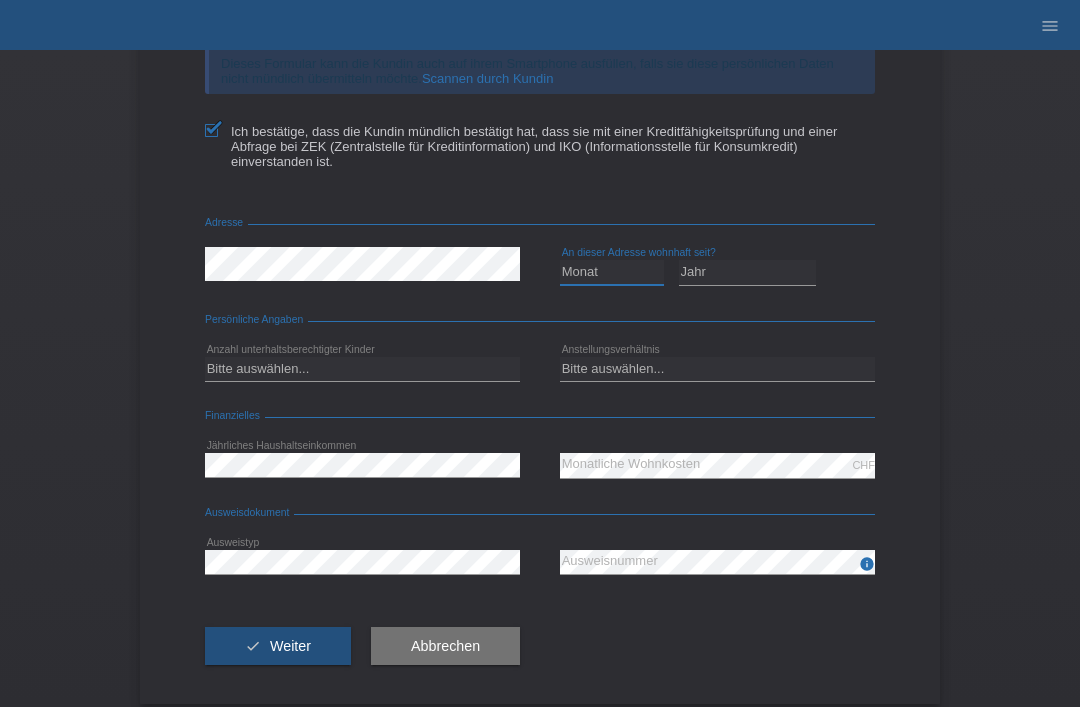 click on "Monat
01
02
03
04
05
06
07
08
09
10" at bounding box center [612, 272] 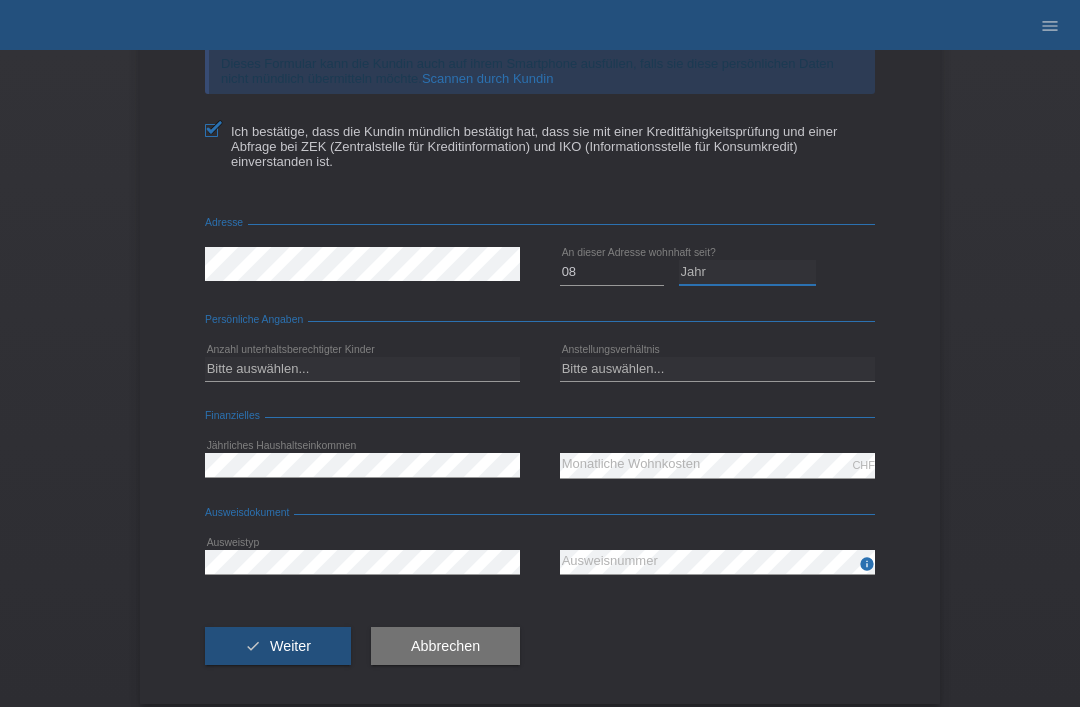 click on "Jahr
2025
2024
2023
2022
2021
2020
2019
2018
2017
2016 2015 2014 2013 2012 2011 2010 2009 2008 2007 2006 2005 2004 2003" at bounding box center [748, 272] 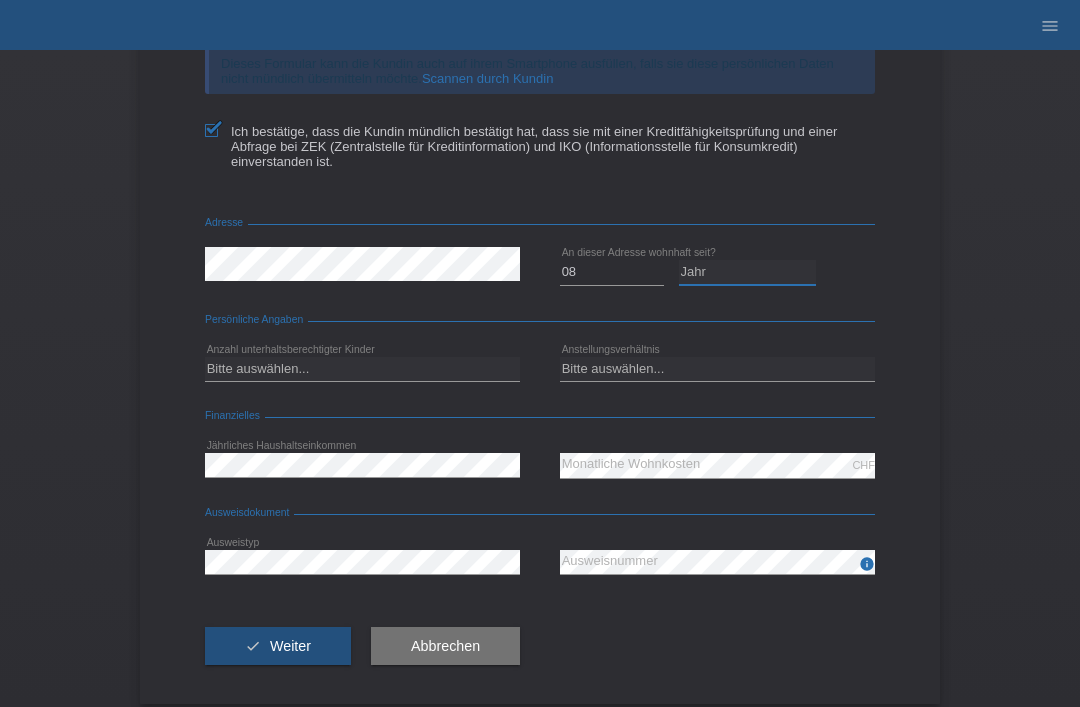 click on "Jahr
2025
2024
2023
2022
2021
2020
2019
2018
2017
2016 2015 2014 2013 2012 2011 2010 2009 2008 2007 2006 2005 2004 2003" at bounding box center [748, 272] 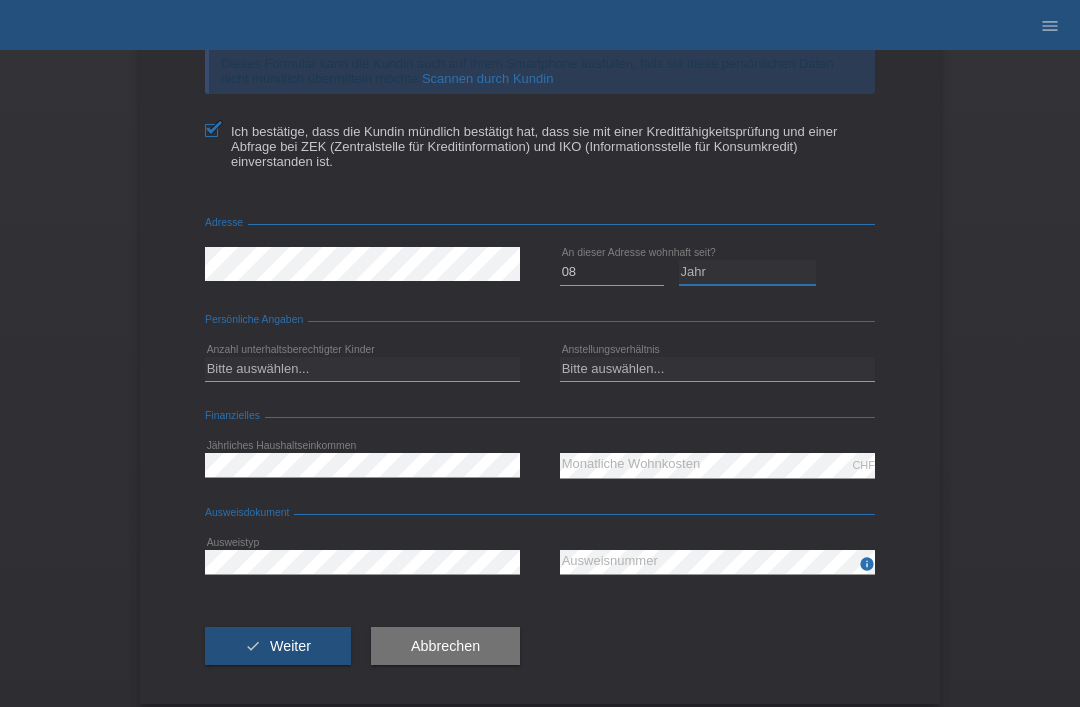 select on "2019" 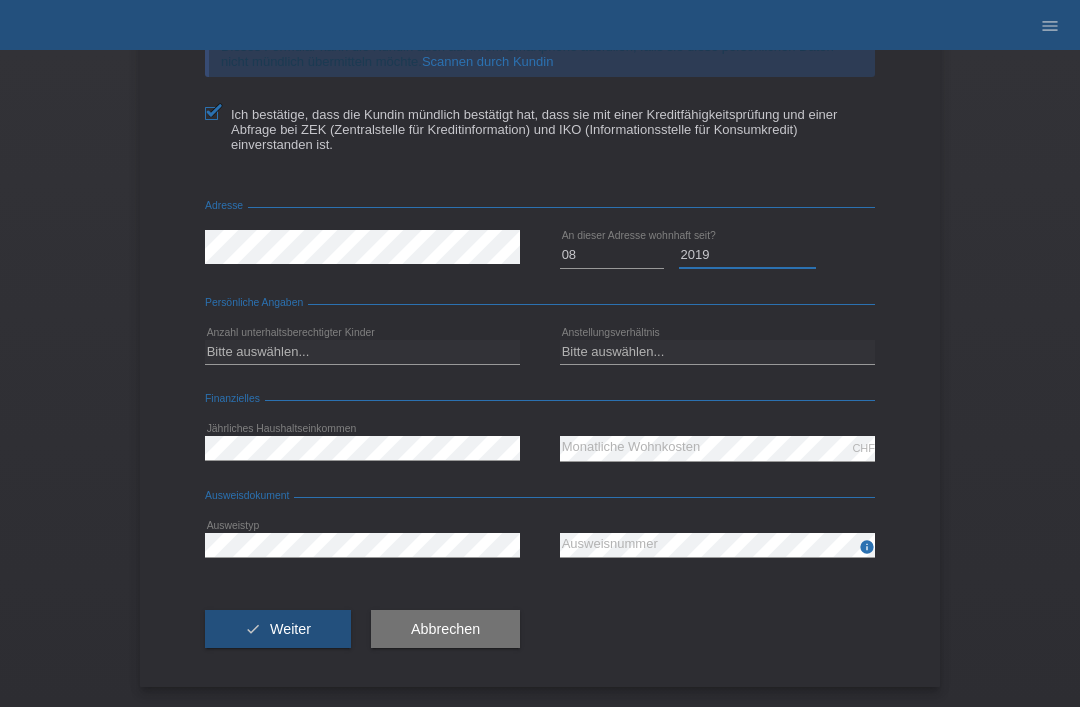 scroll, scrollTop: 265, scrollLeft: 0, axis: vertical 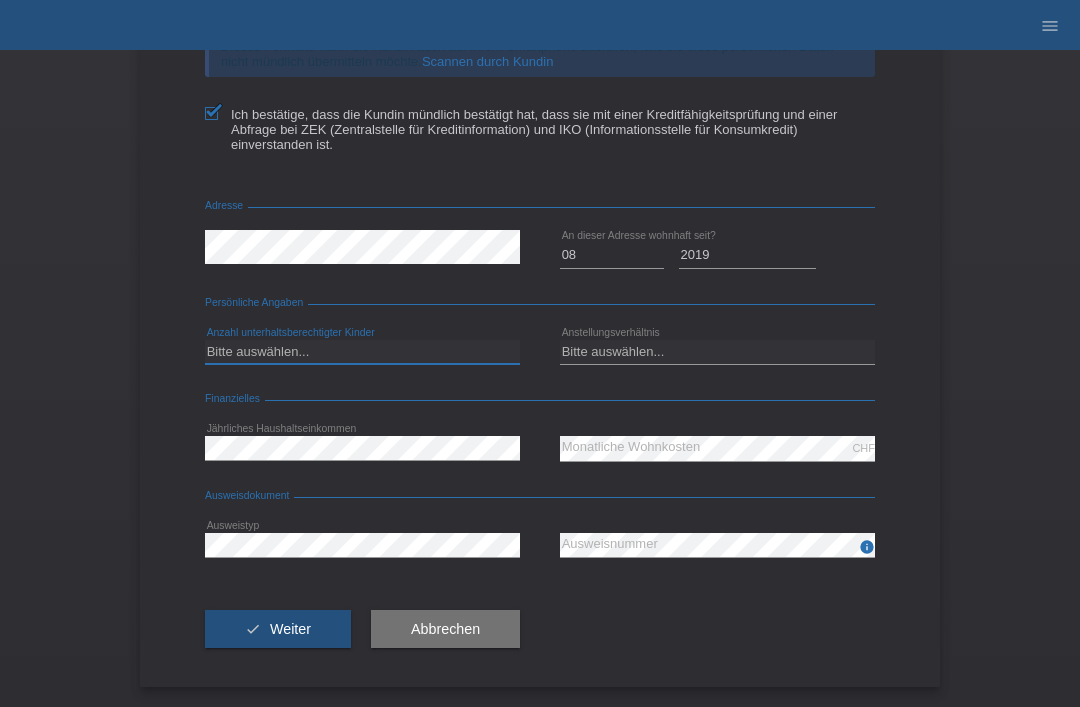 click on "Bitte auswählen...
0
1
2
3
4
5
6
7
8
9" at bounding box center (362, 352) 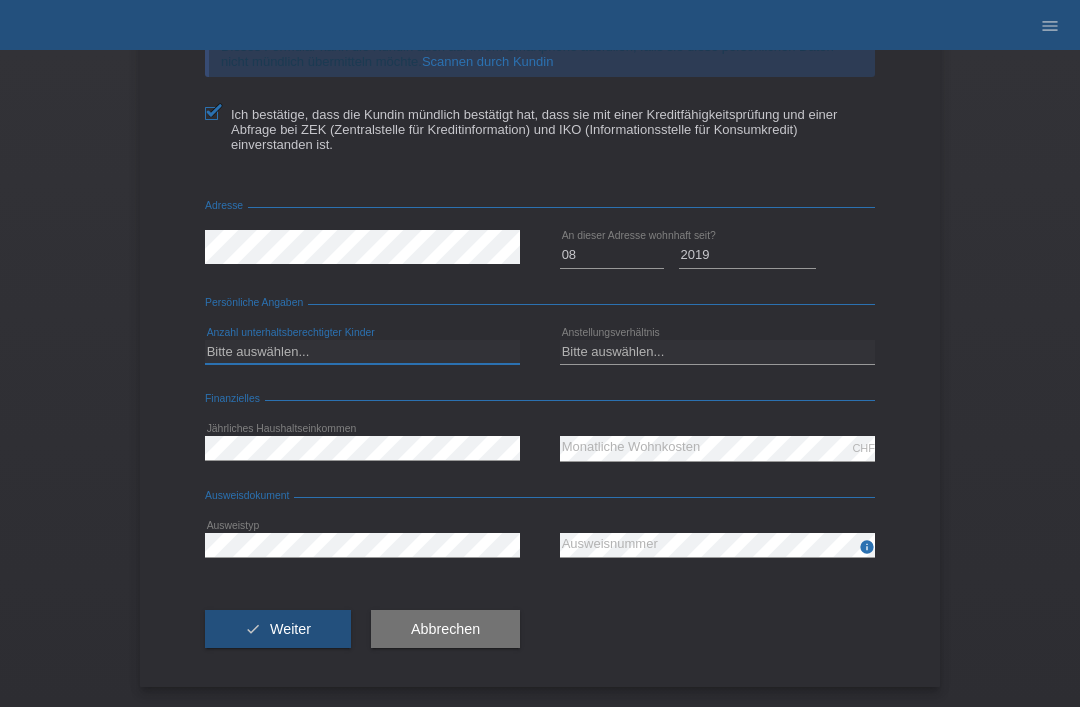 select on "1" 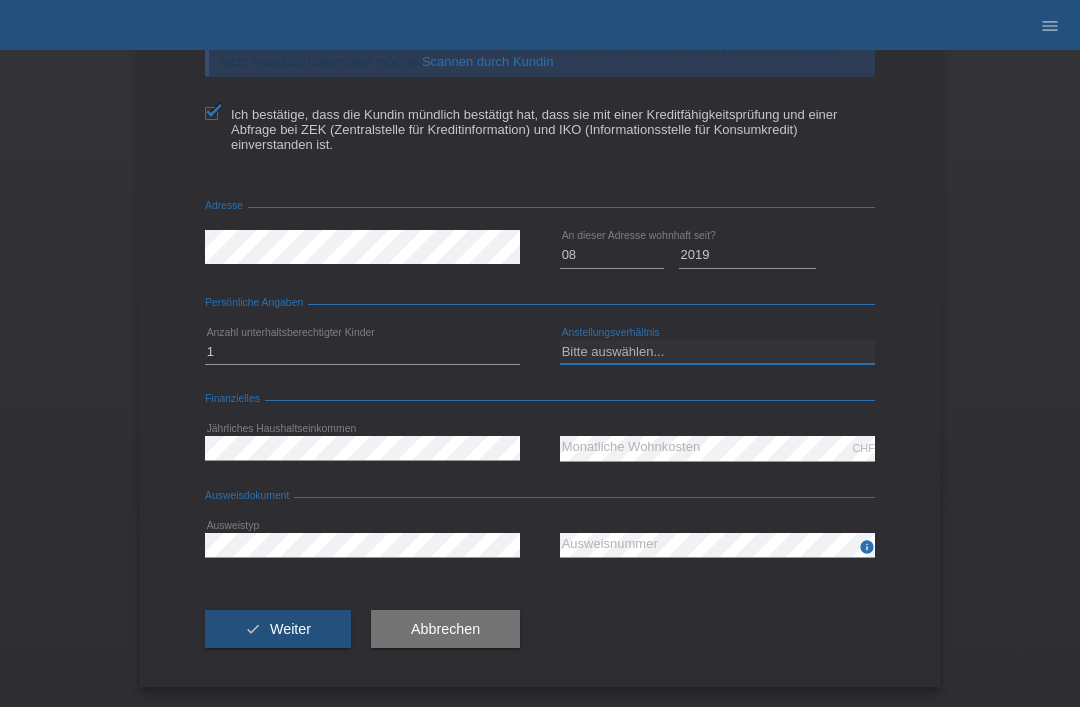 click on "Bitte auswählen...
Unbefristet
Befristet
Lehrling/Student
Pensioniert
Nicht arbeitstätig
Hausfrau/-mann
Selbständig" at bounding box center (717, 352) 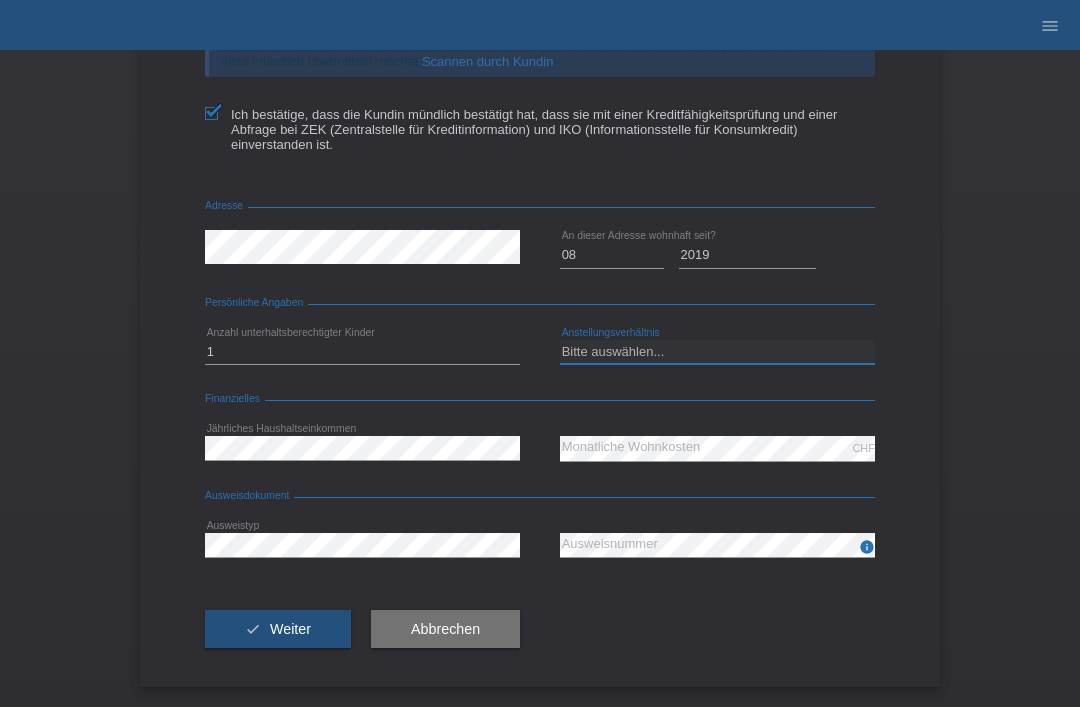 select on "UNLIMITED" 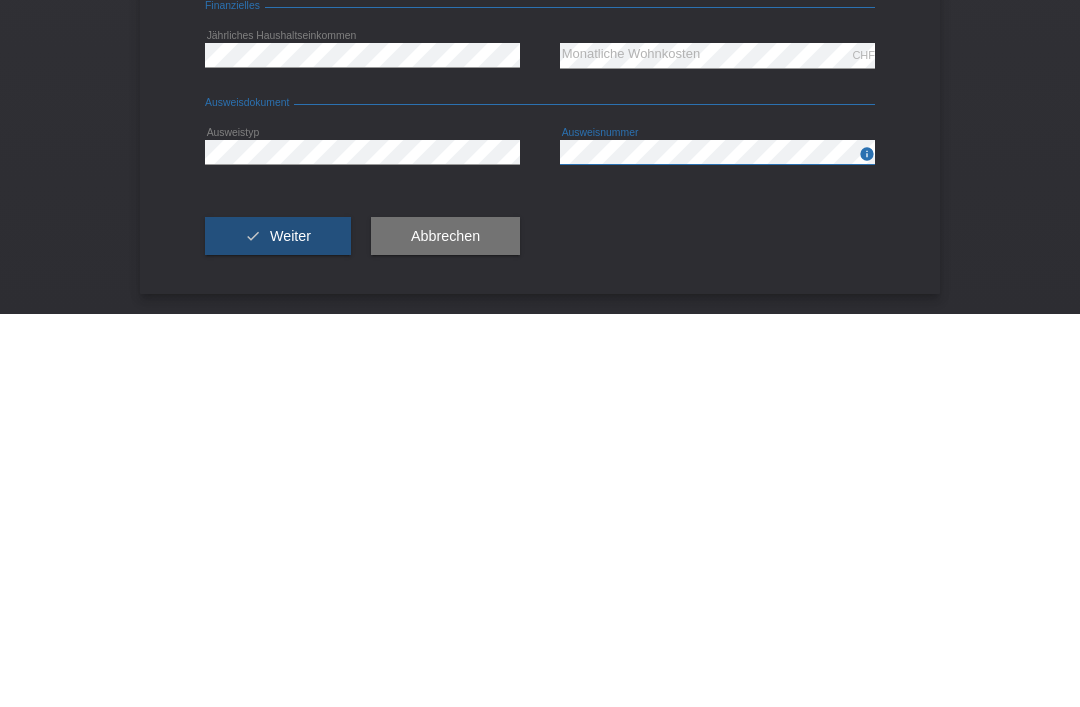 click on "Weiter" at bounding box center [290, 629] 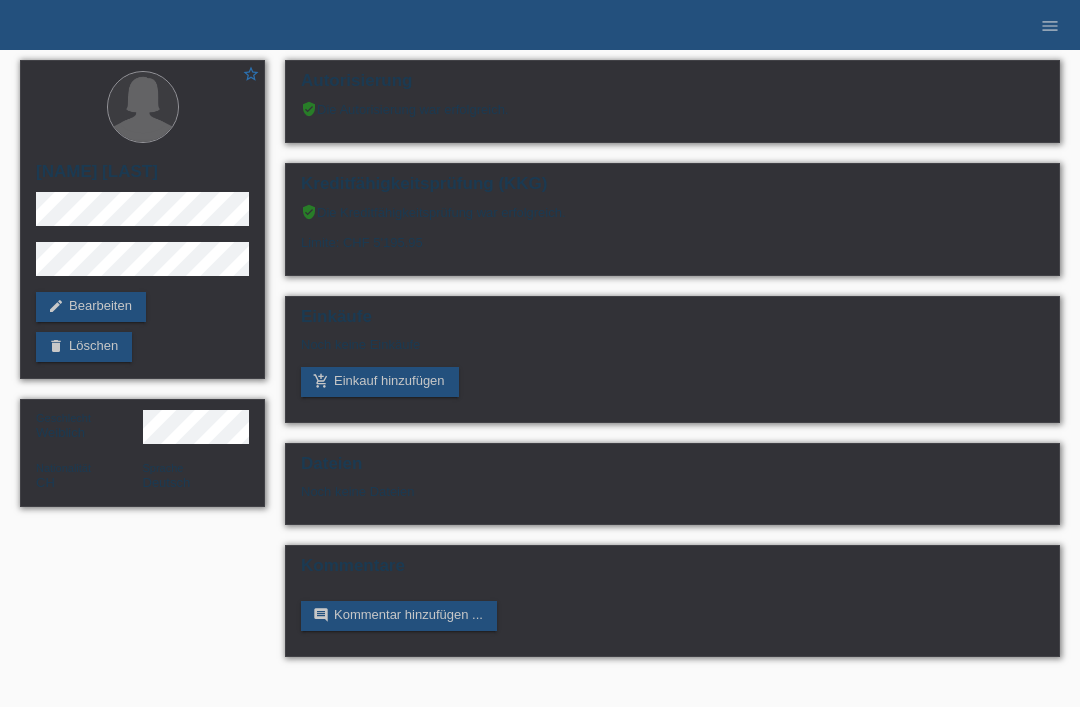 scroll, scrollTop: 0, scrollLeft: 0, axis: both 